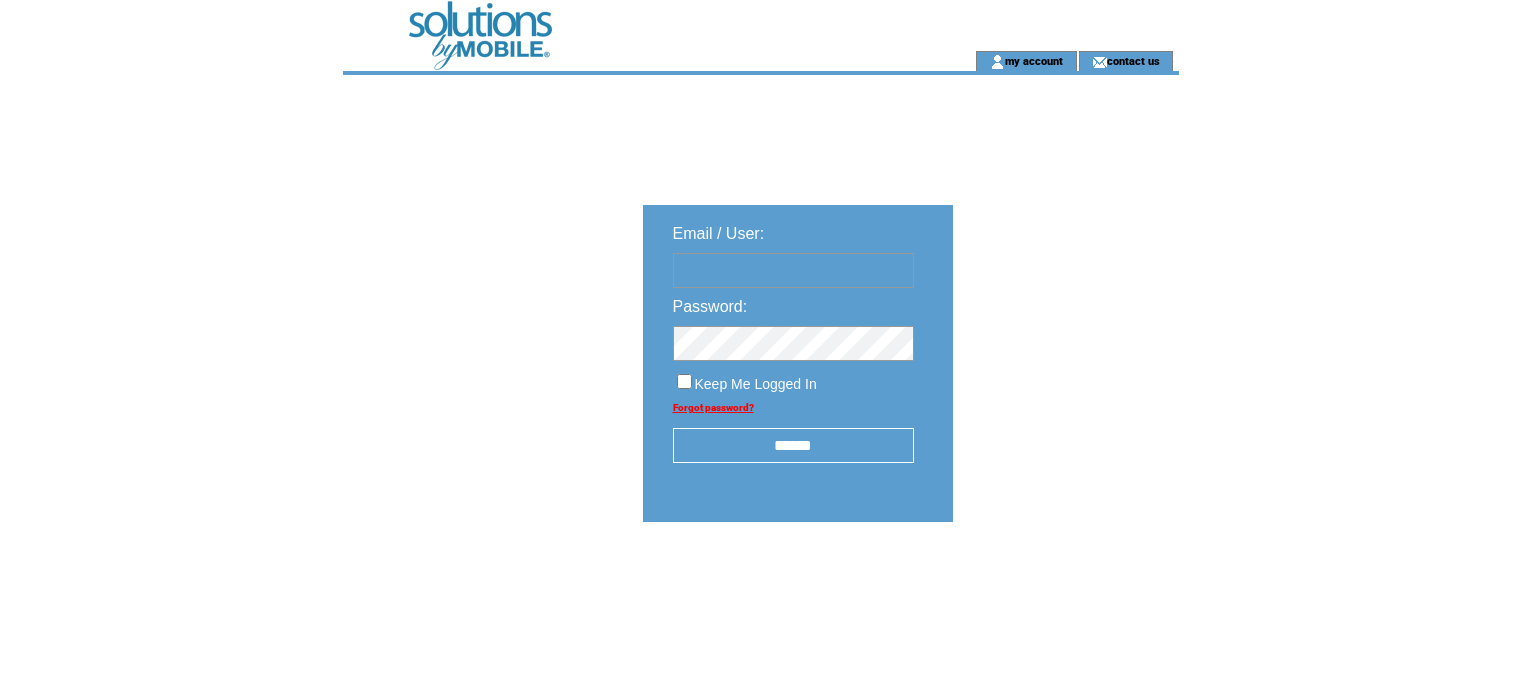 scroll, scrollTop: 0, scrollLeft: 0, axis: both 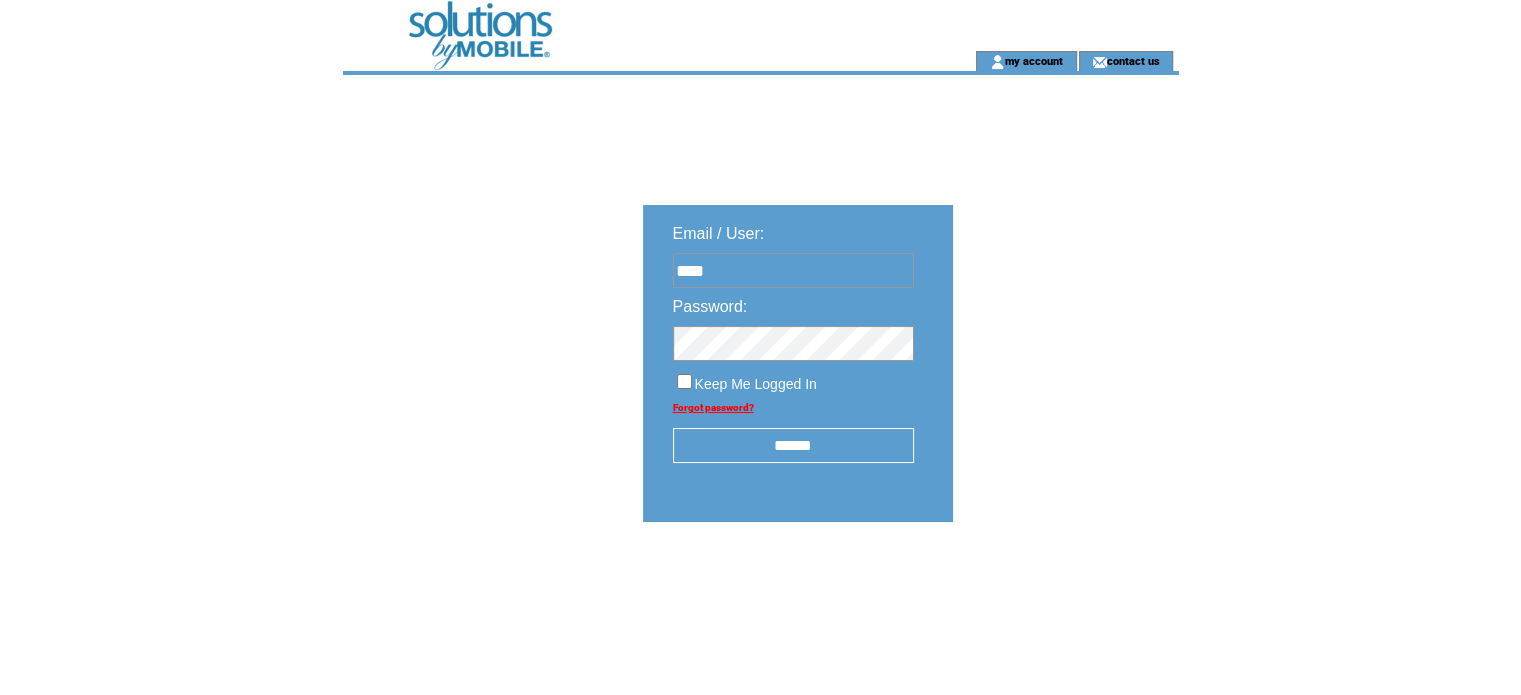 type on "**********" 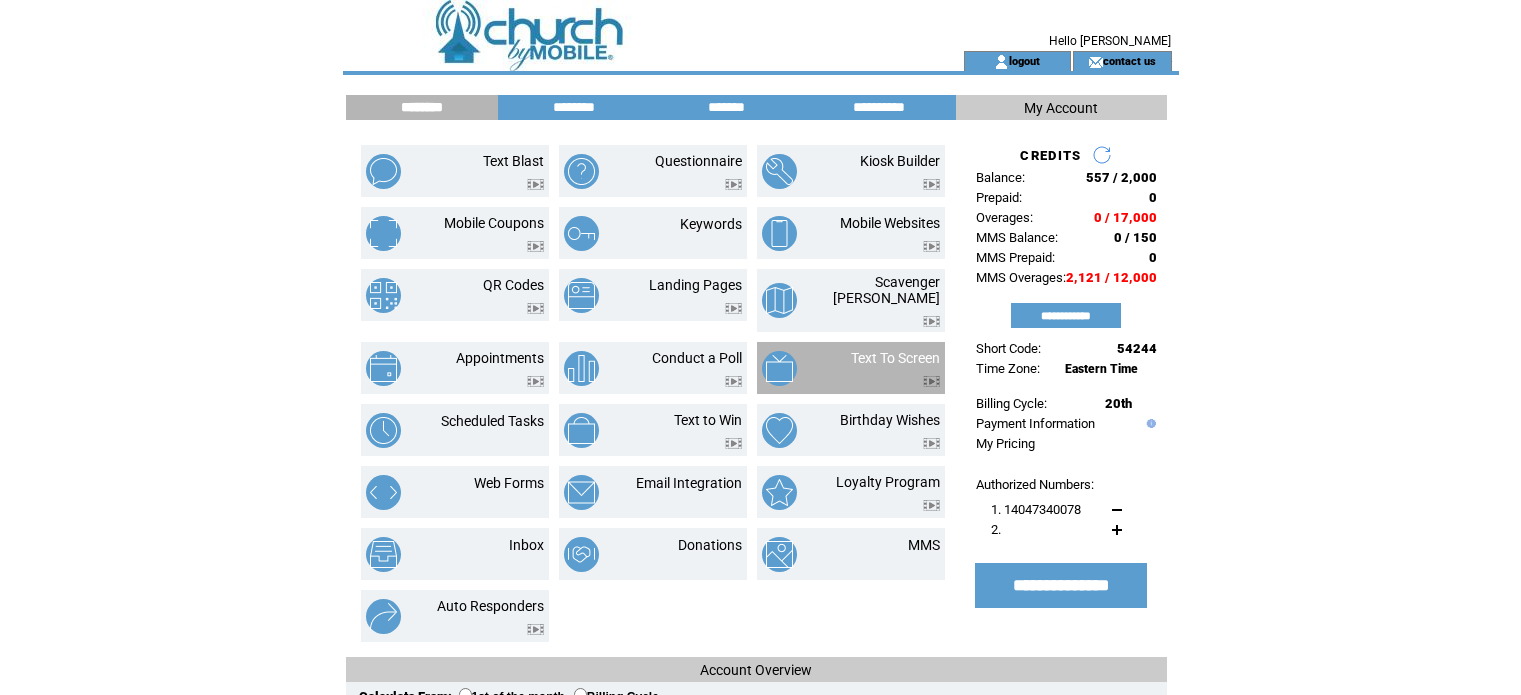 scroll, scrollTop: 0, scrollLeft: 0, axis: both 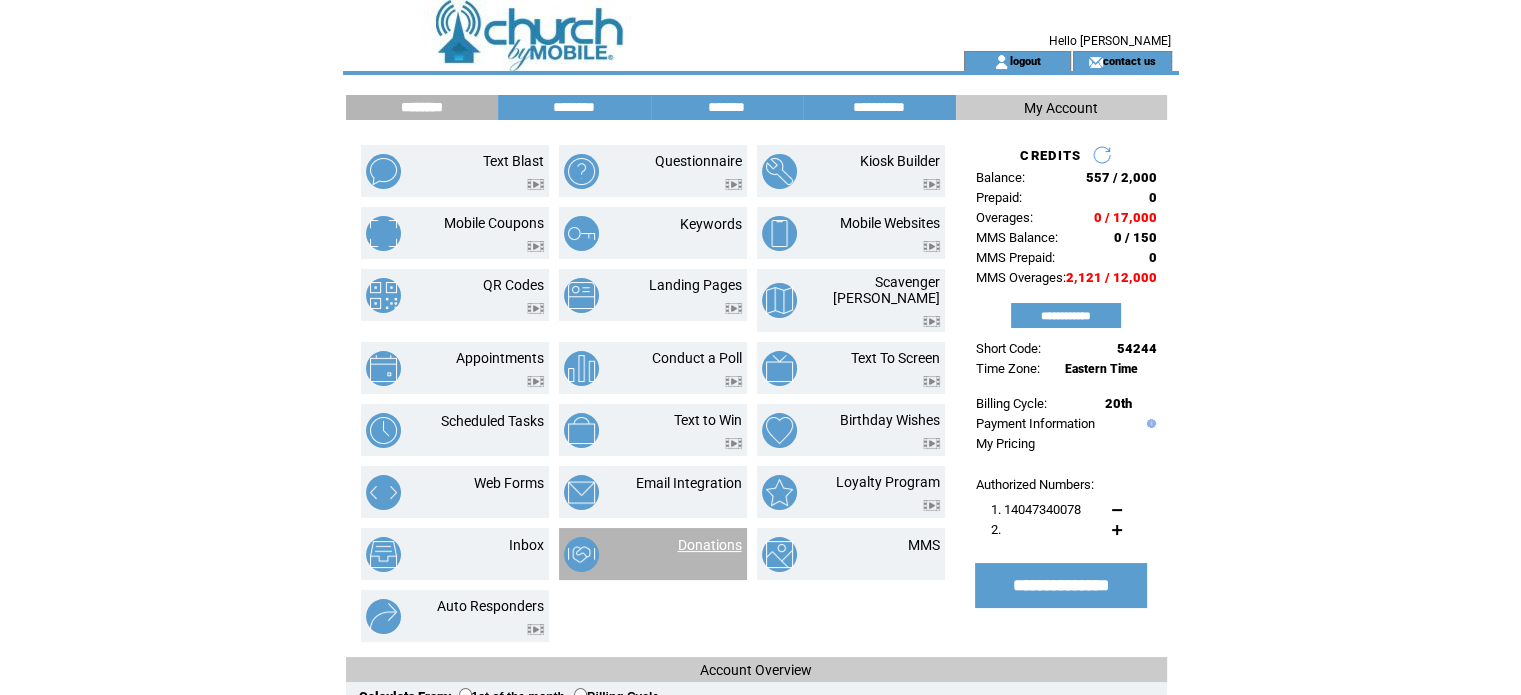 click on "Donations" at bounding box center (710, 545) 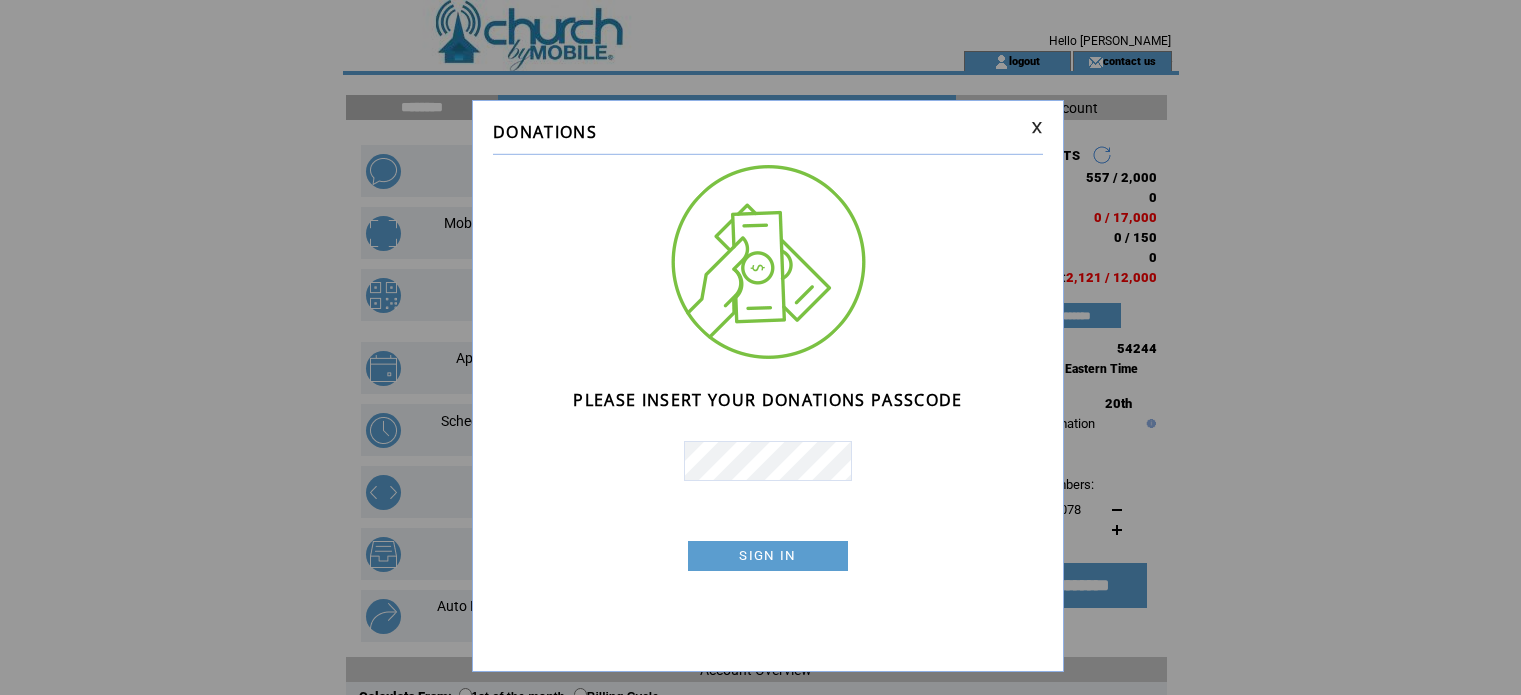 scroll, scrollTop: 0, scrollLeft: 0, axis: both 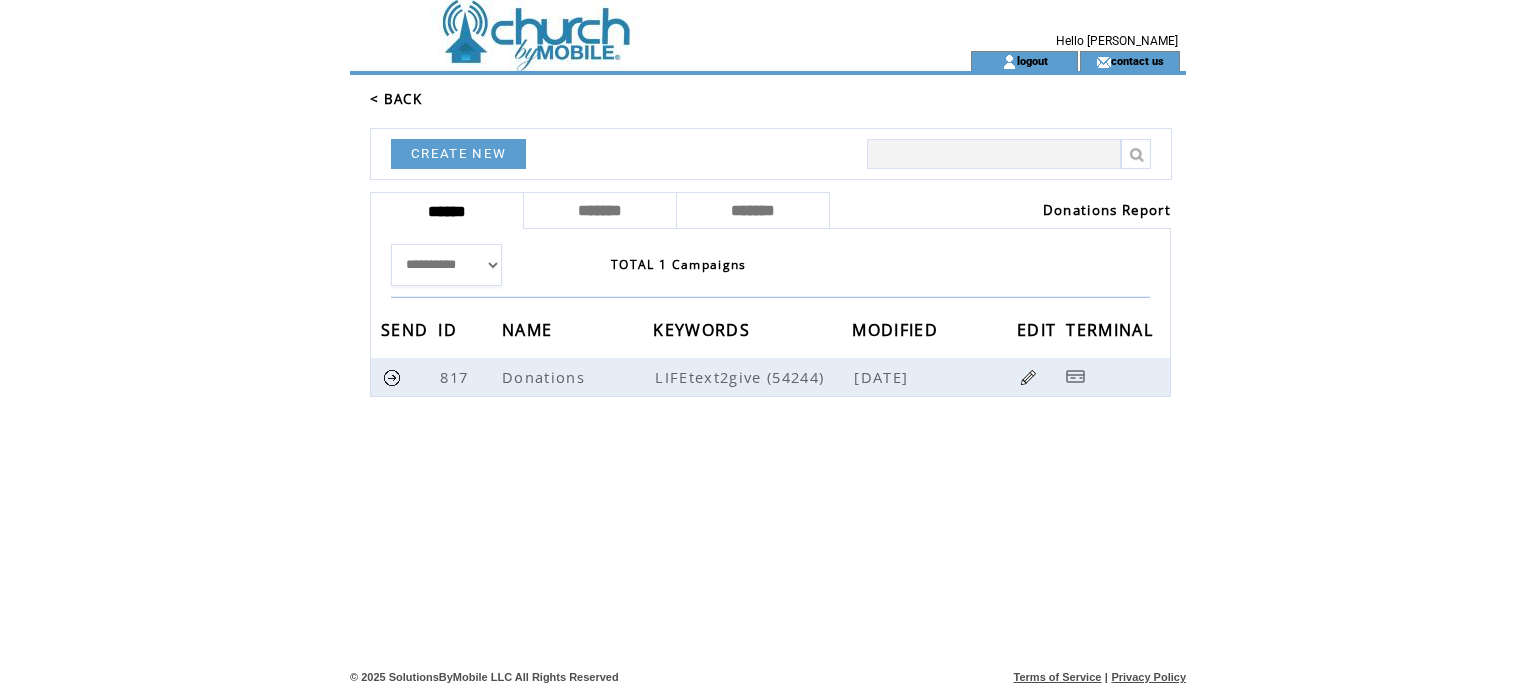 click on "Donations Report" at bounding box center [1107, 210] 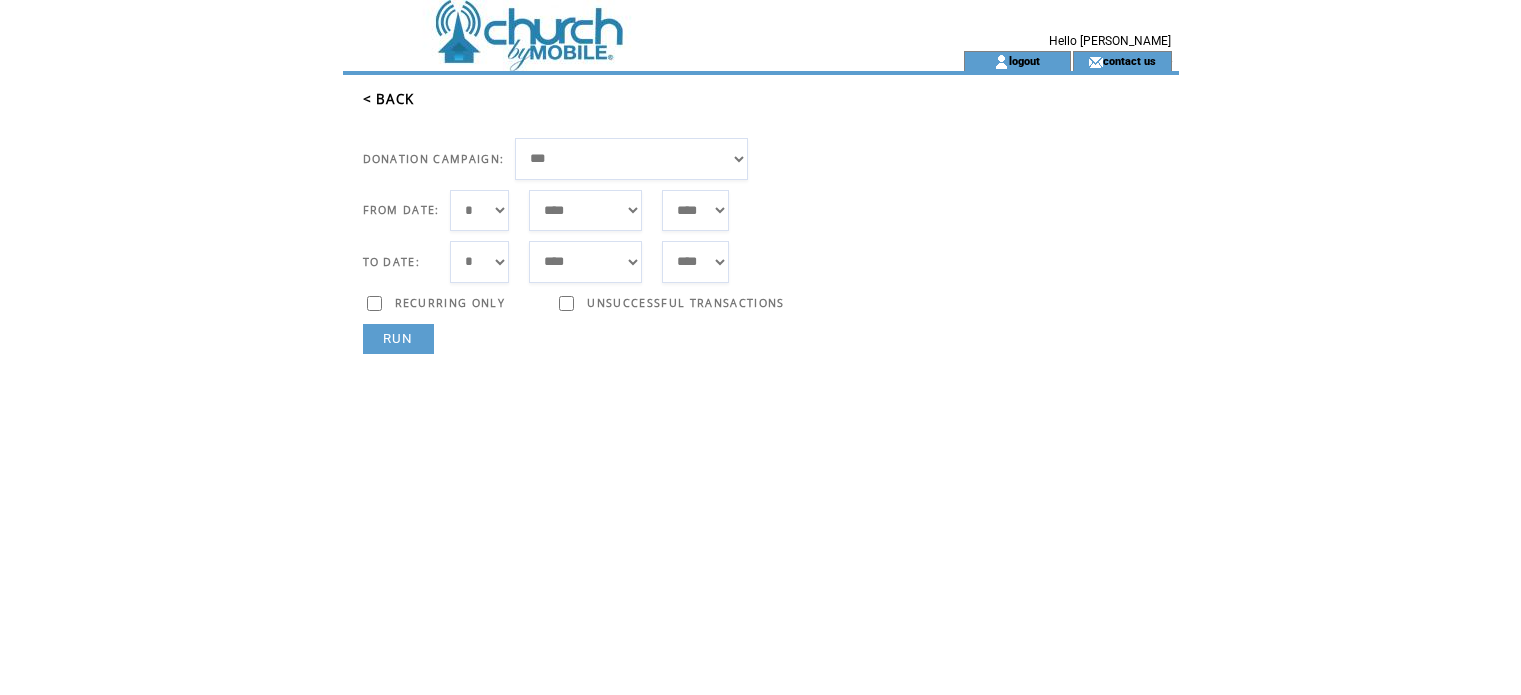 scroll, scrollTop: 0, scrollLeft: 0, axis: both 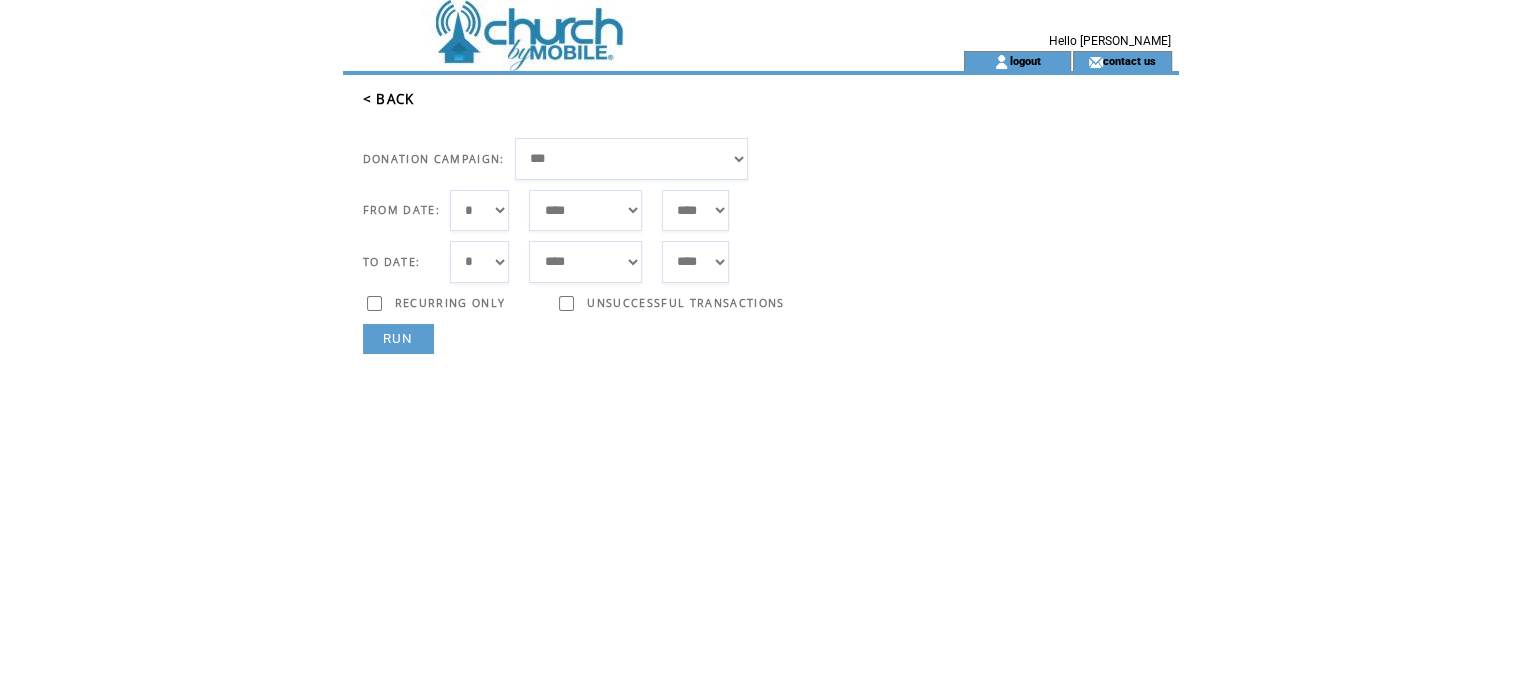 click on "**********" at bounding box center [632, 159] 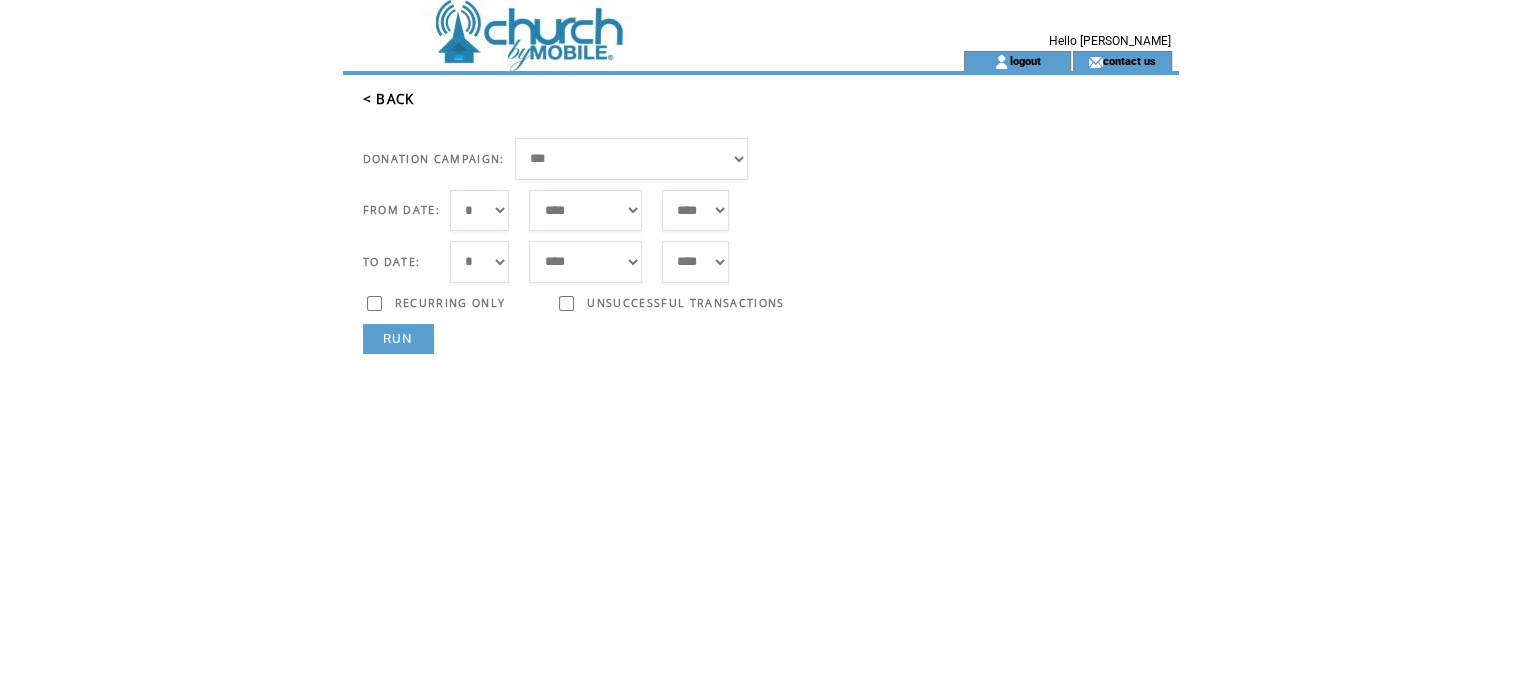 select on "***" 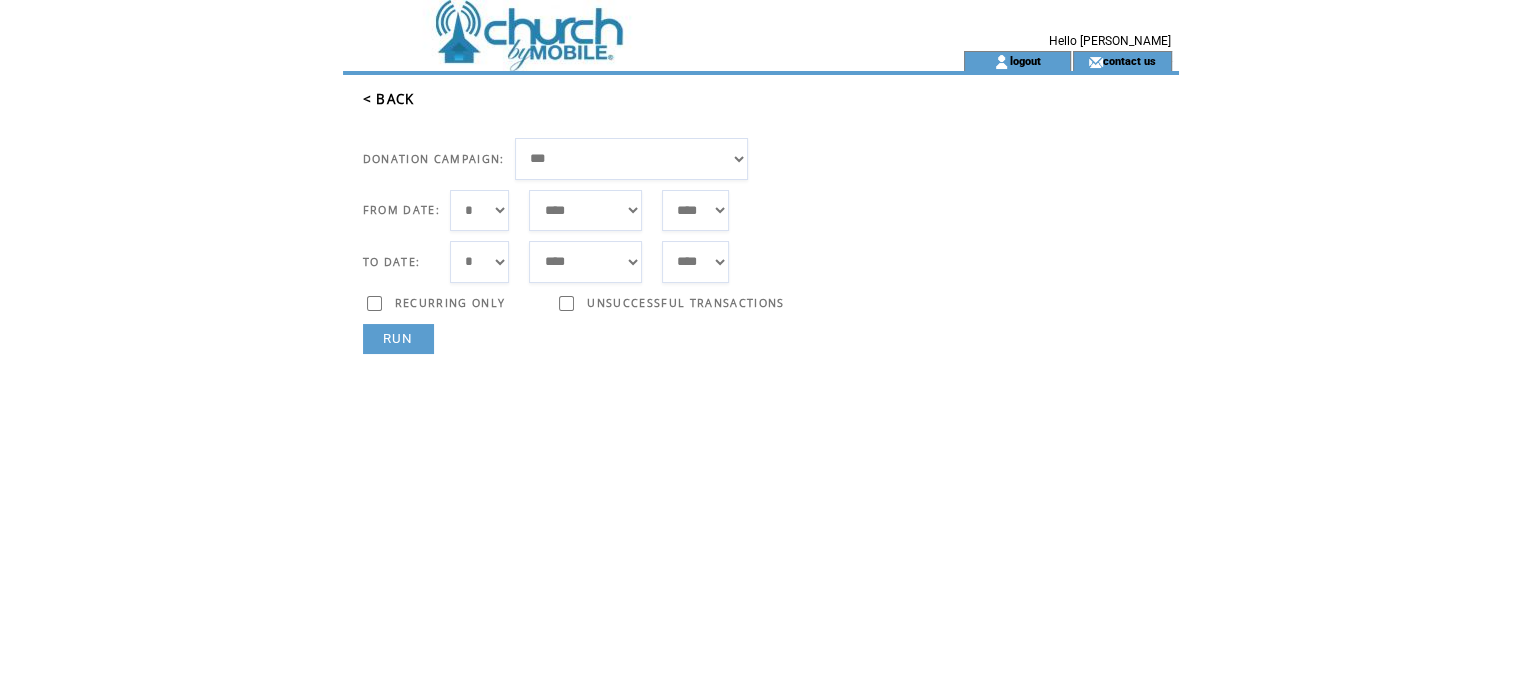 click on "**********" at bounding box center (632, 159) 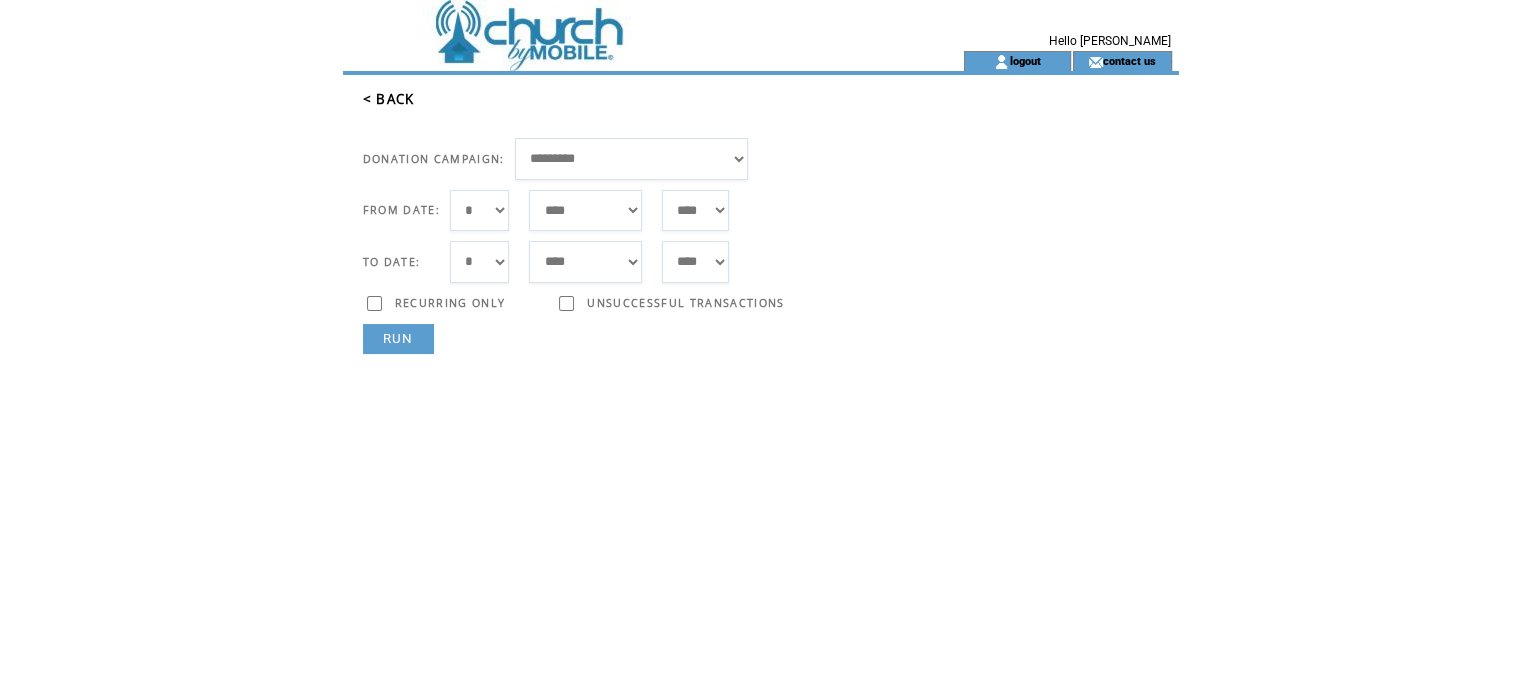 drag, startPoint x: 855, startPoint y: 494, endPoint x: 752, endPoint y: 427, distance: 122.87392 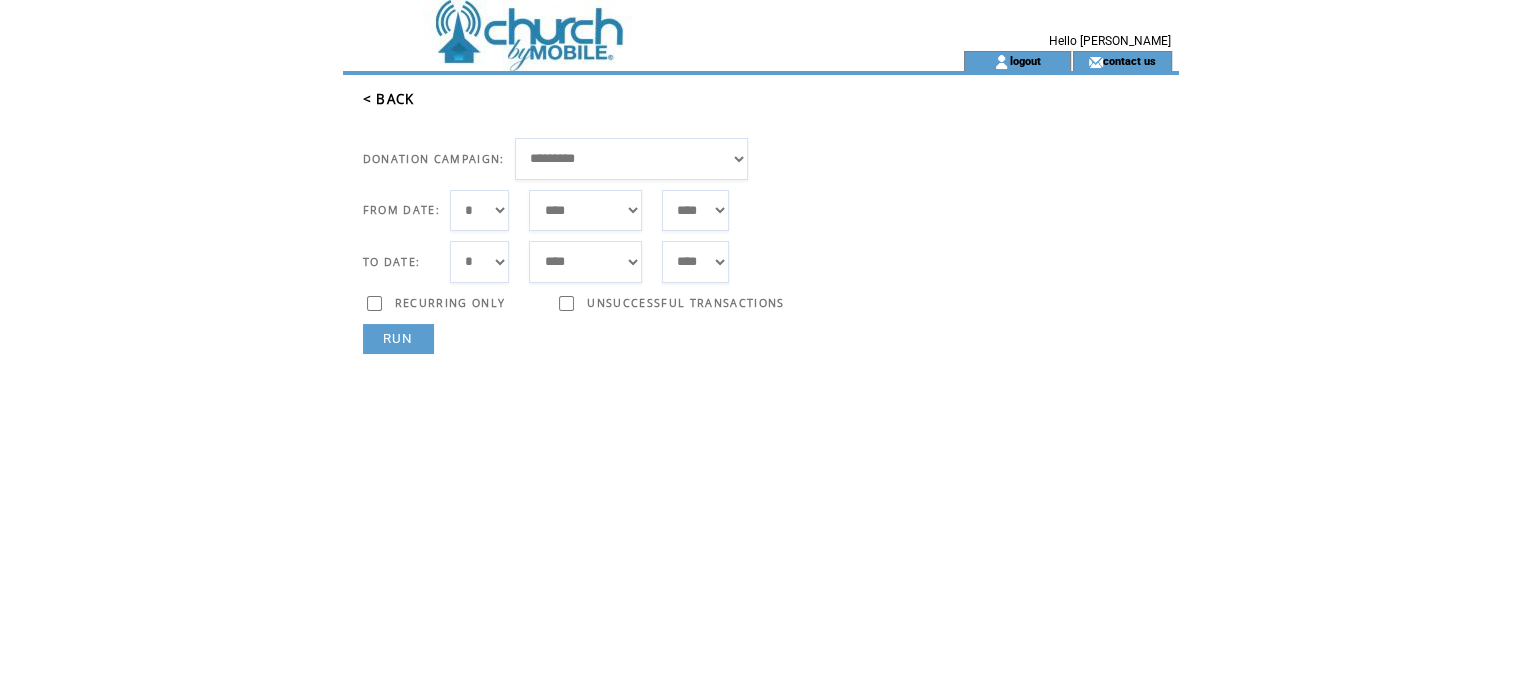 click on "*** 	 * 	 * 	 * 	 * 	 * 	 * 	 * 	 * 	 * 	 ** 	 ** 	 ** 	 ** 	 ** 	 ** 	 ** 	 ** 	 ** 	 ** 	 ** 	 ** 	 ** 	 ** 	 ** 	 ** 	 ** 	 ** 	 ** 	 ** 	 ** 	 **" at bounding box center [480, 211] 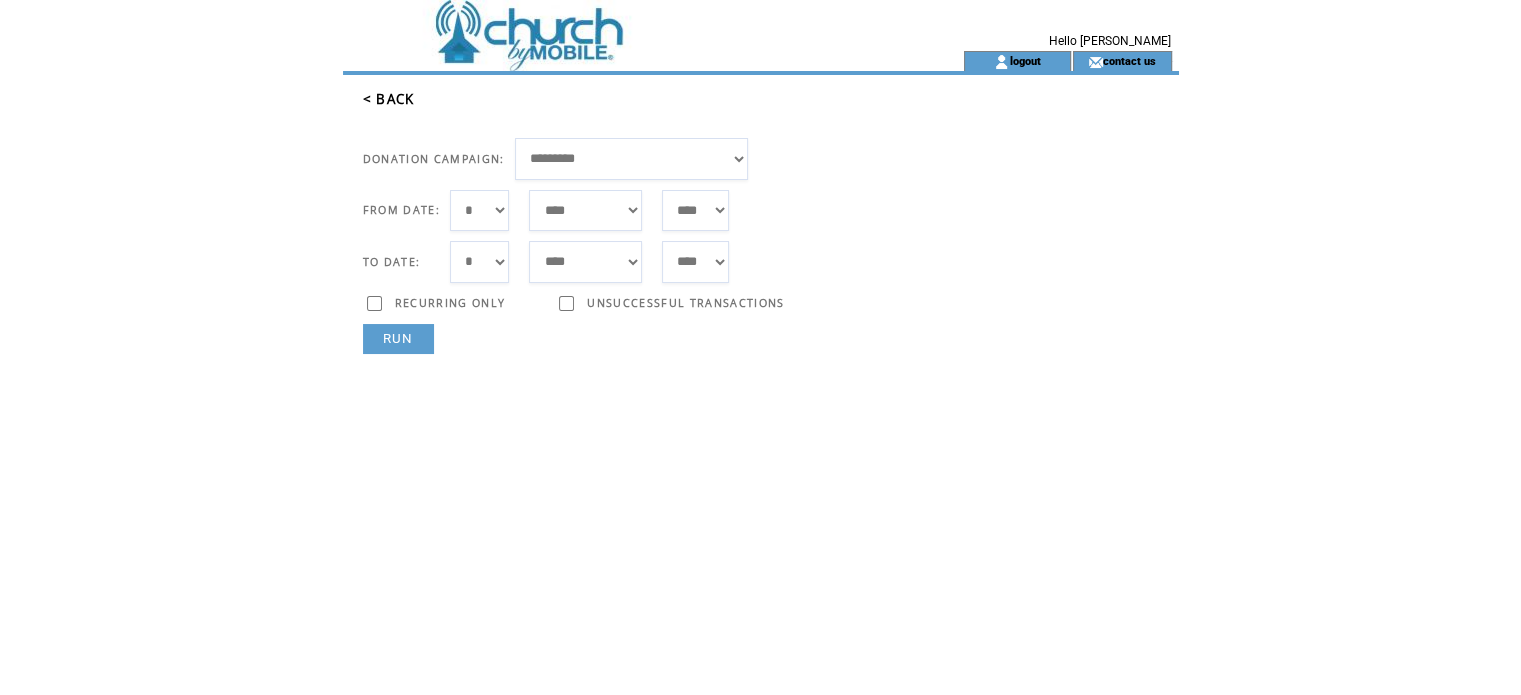 select on "*" 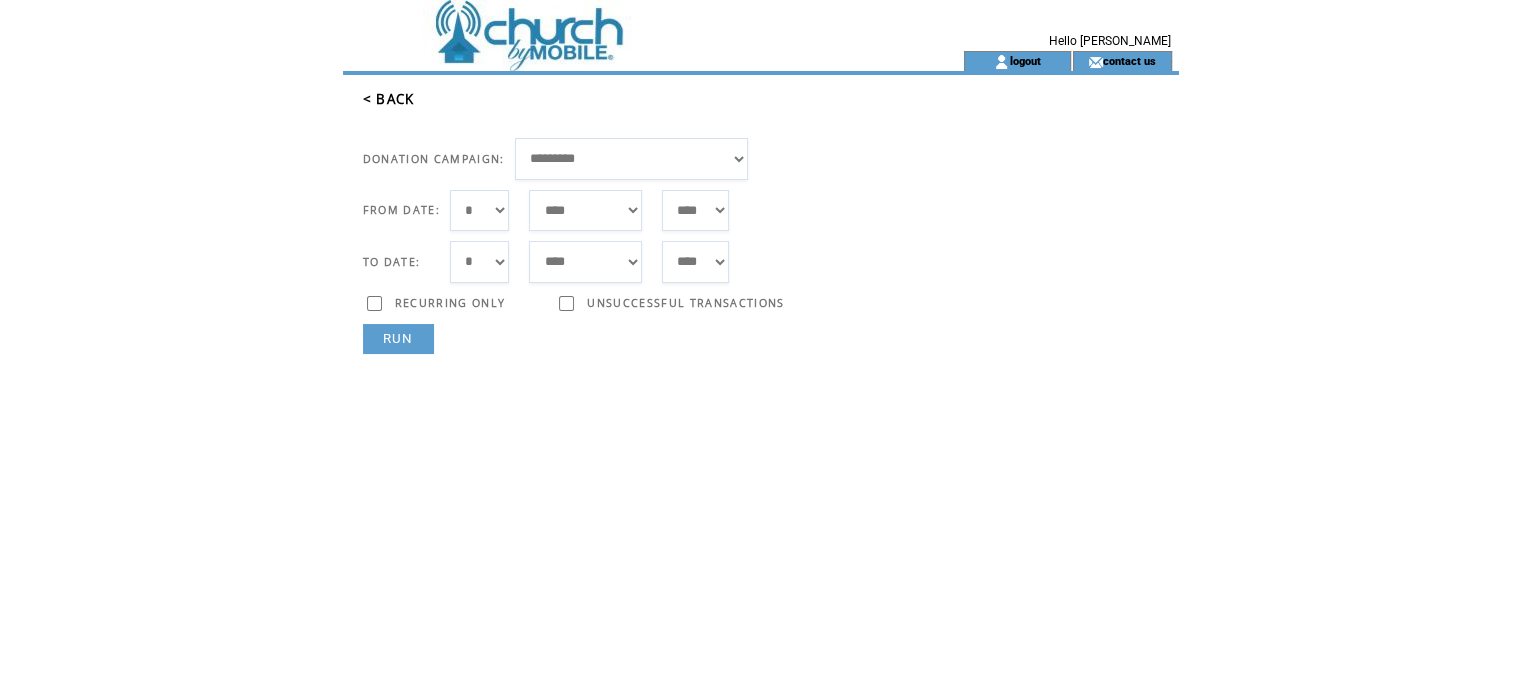 click on "***** 	 ******* 	 ******** 	 ***** 	 ***** 	 *** 	 **** 	 **** 	 ****** 	 ********* 	 ******* 	 ******** 	 ********" at bounding box center (585, 211) 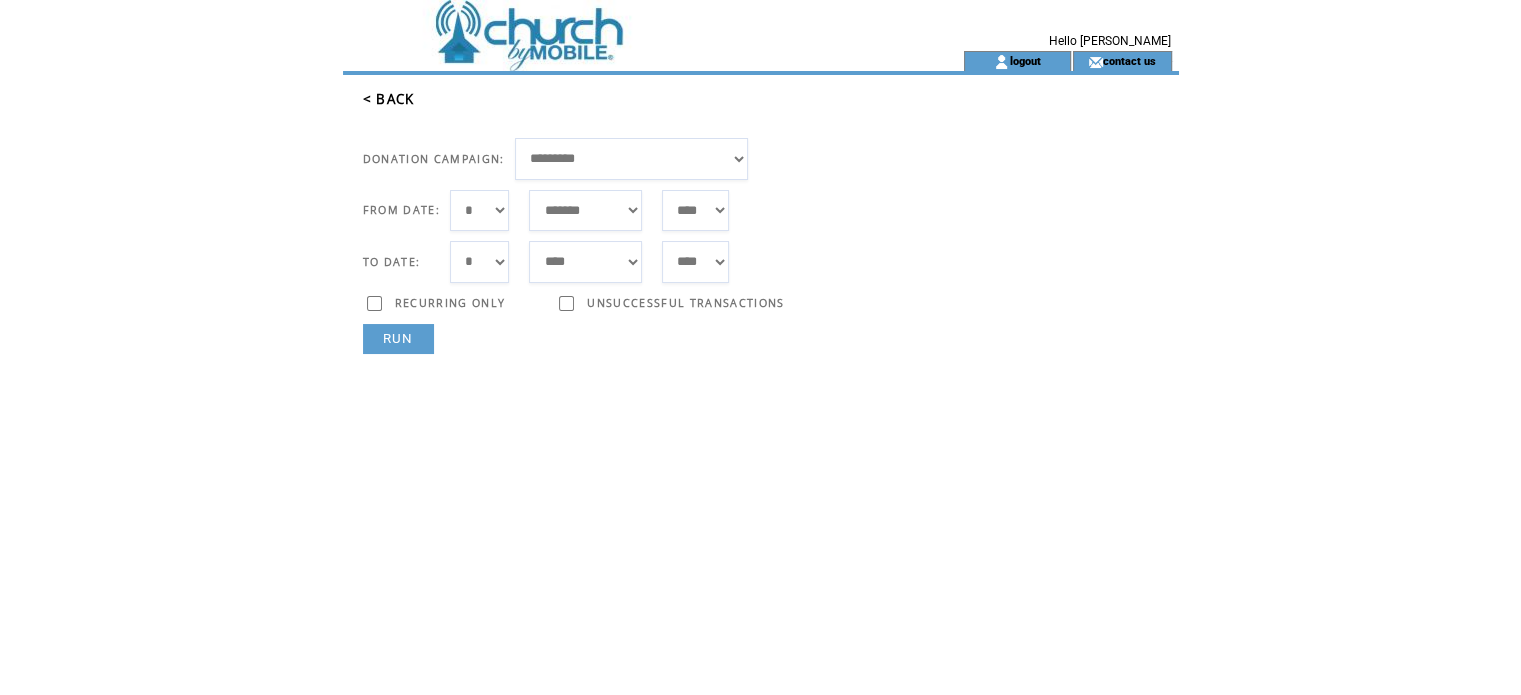 click on "RUN" at bounding box center [398, 339] 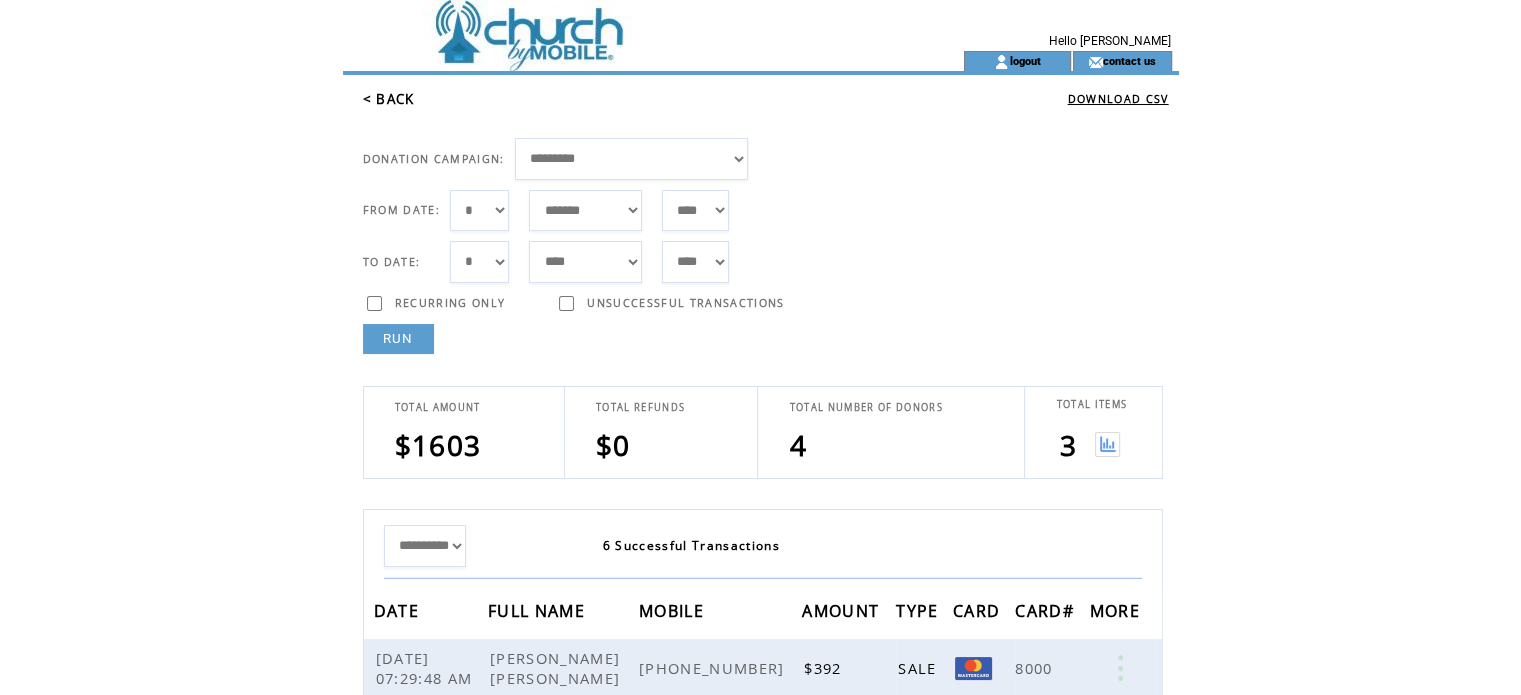 click at bounding box center [1107, 444] 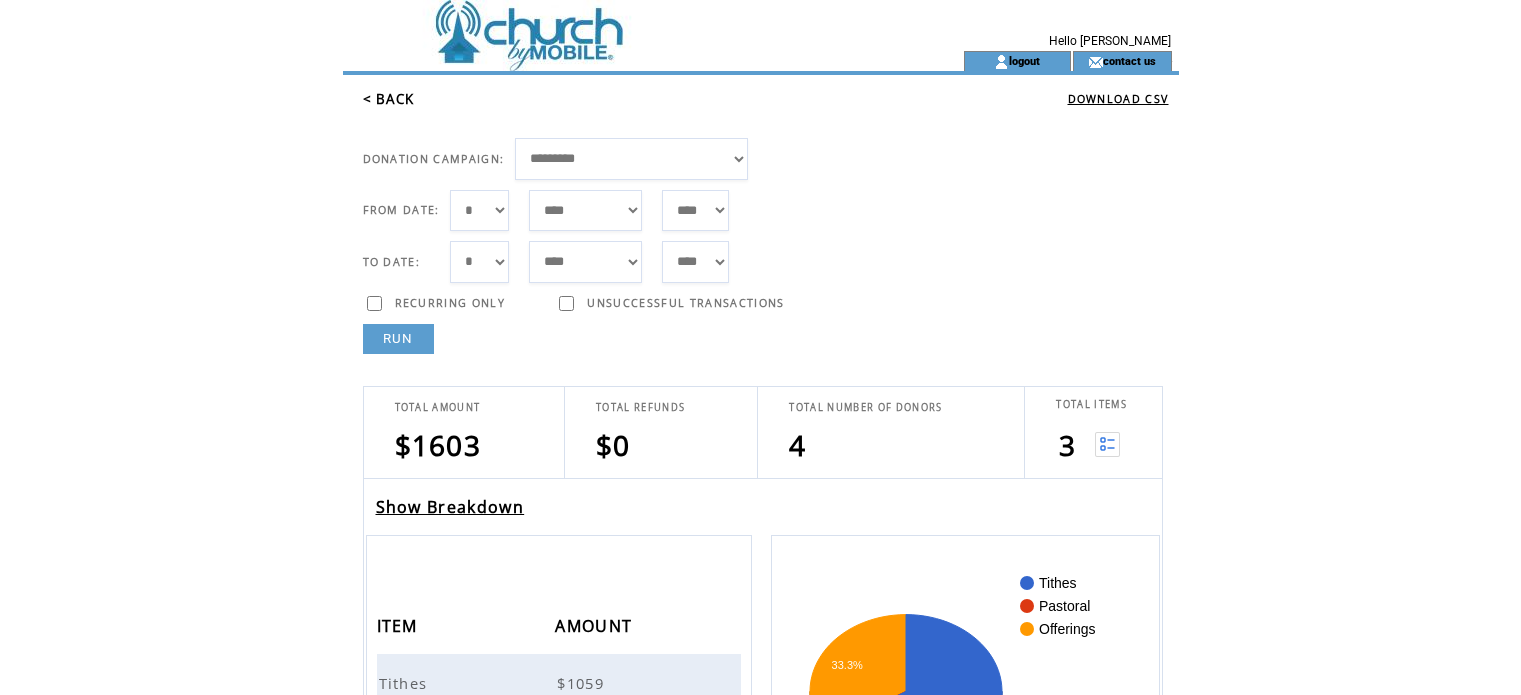 scroll, scrollTop: 0, scrollLeft: 0, axis: both 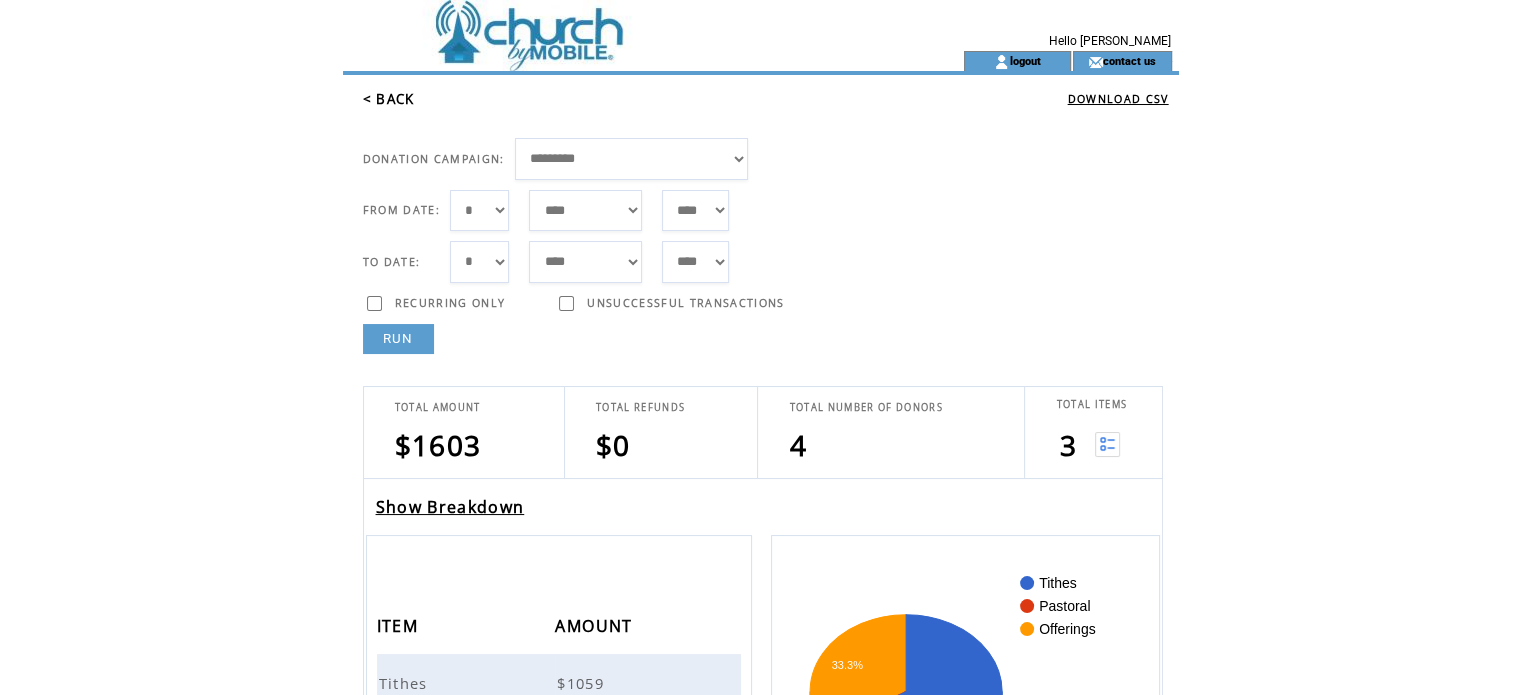 click on "Show Breakdown" at bounding box center (450, 507) 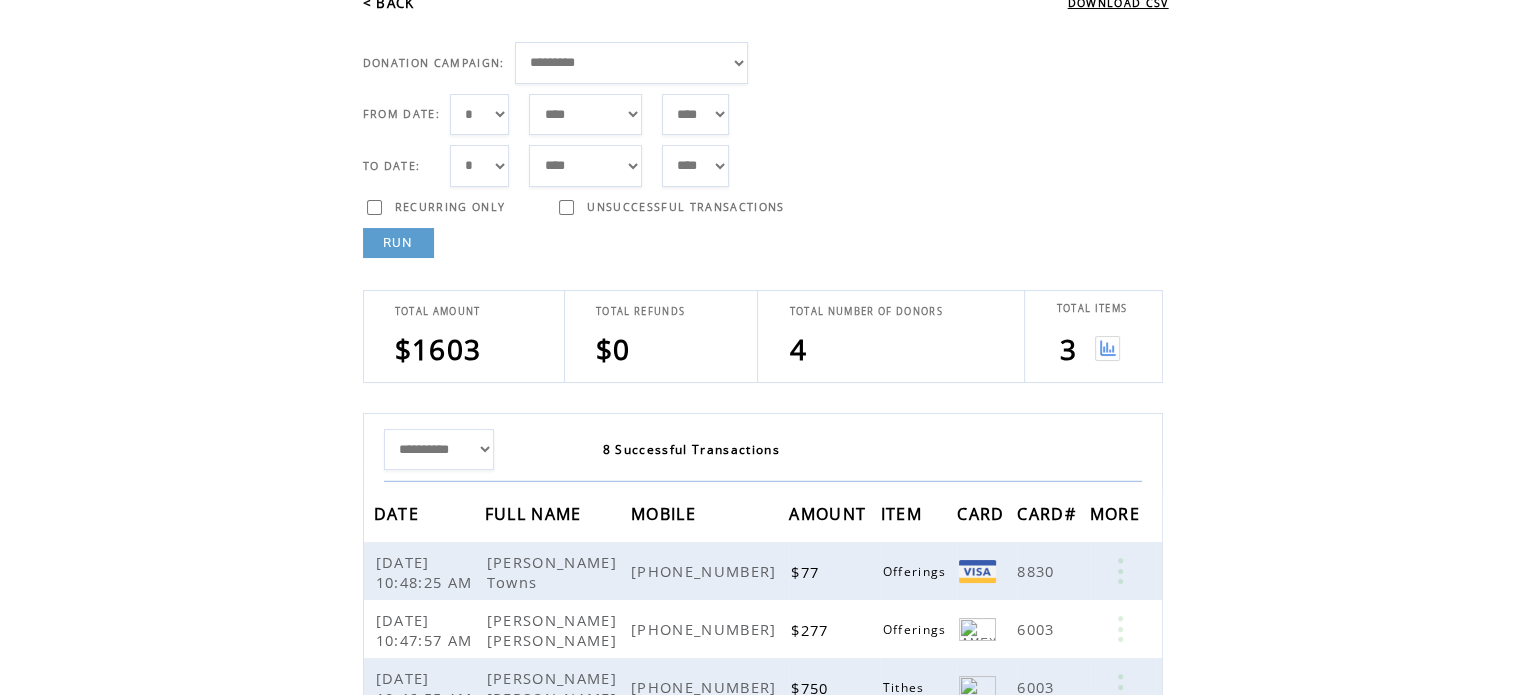 scroll, scrollTop: 12, scrollLeft: 0, axis: vertical 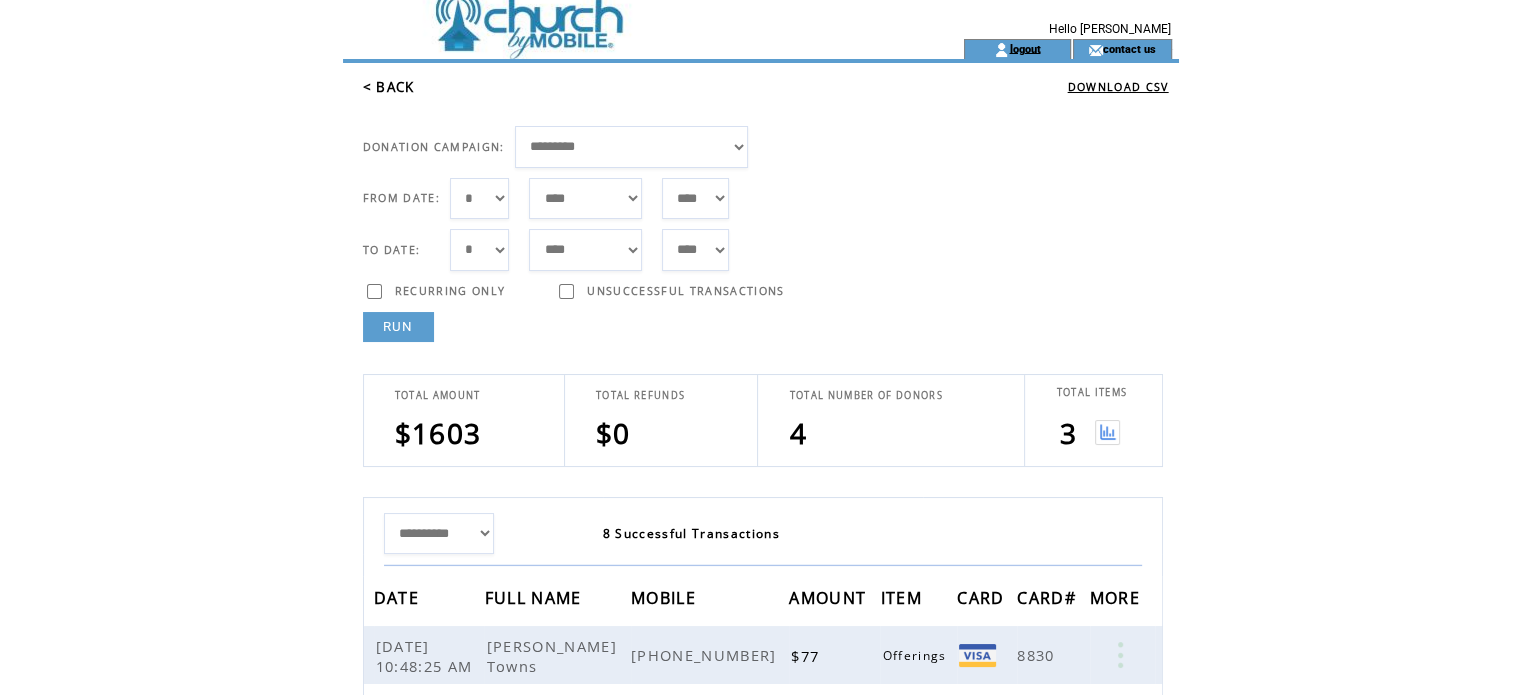 click on "logout" at bounding box center [1024, 48] 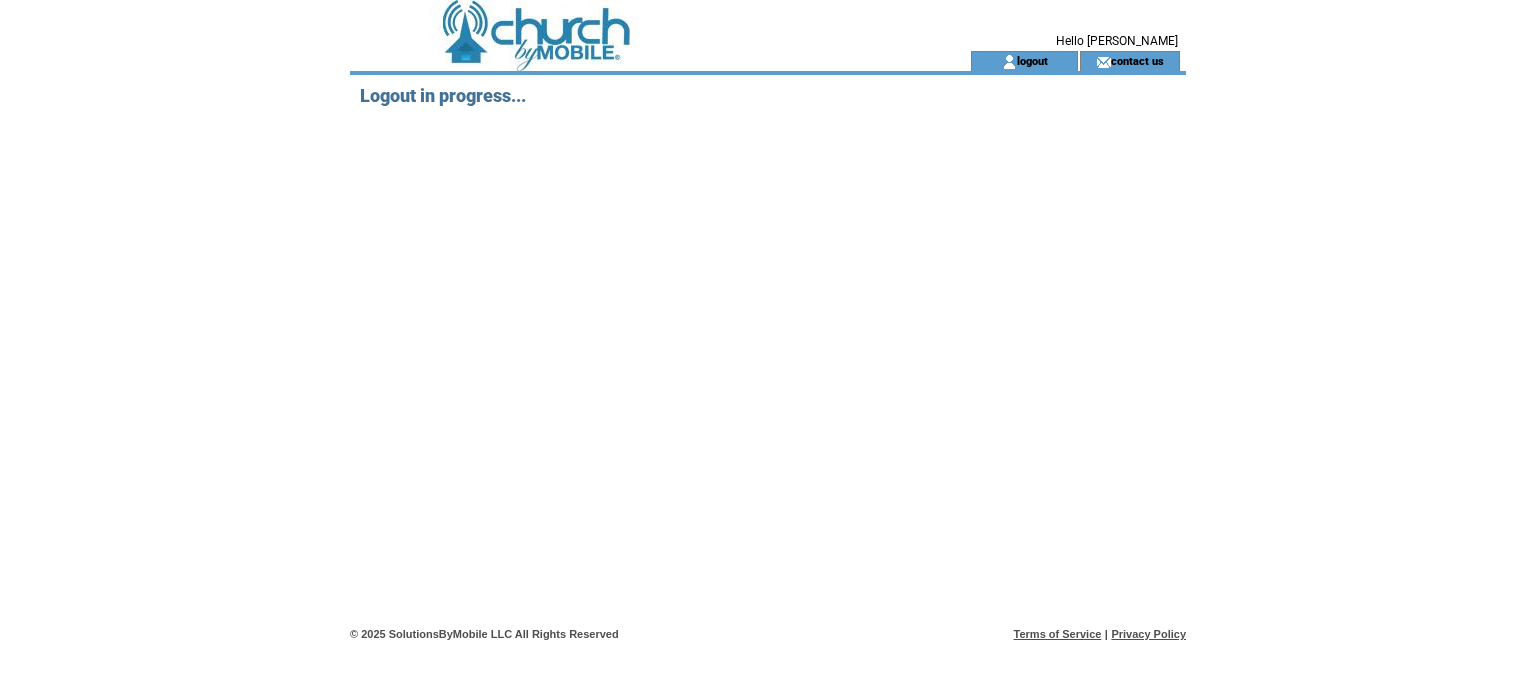 scroll, scrollTop: 0, scrollLeft: 0, axis: both 